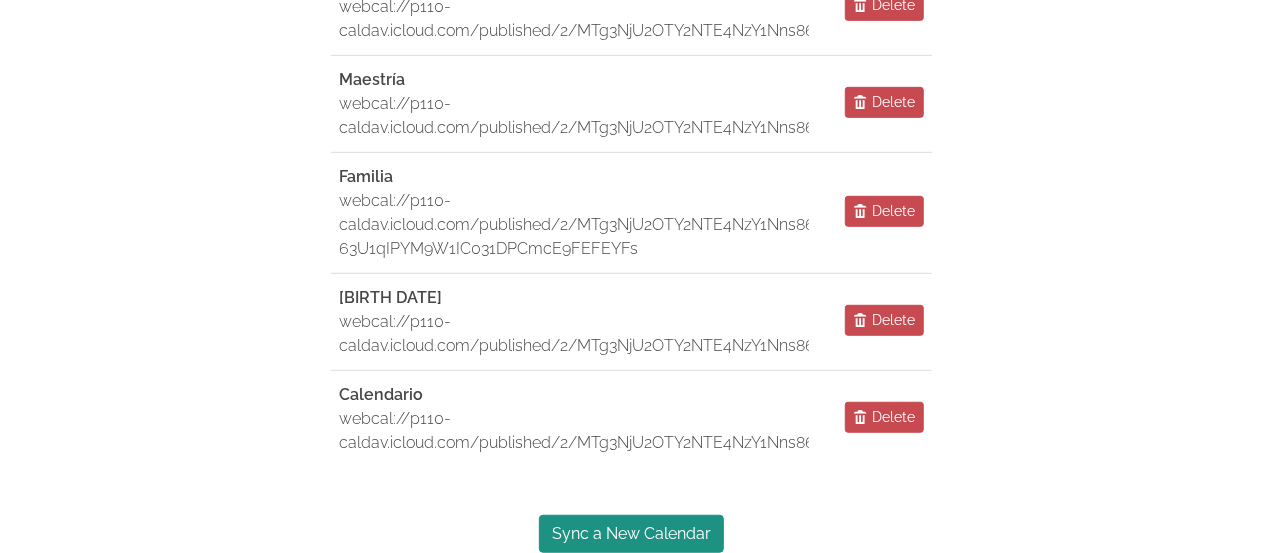 scroll, scrollTop: 601, scrollLeft: 0, axis: vertical 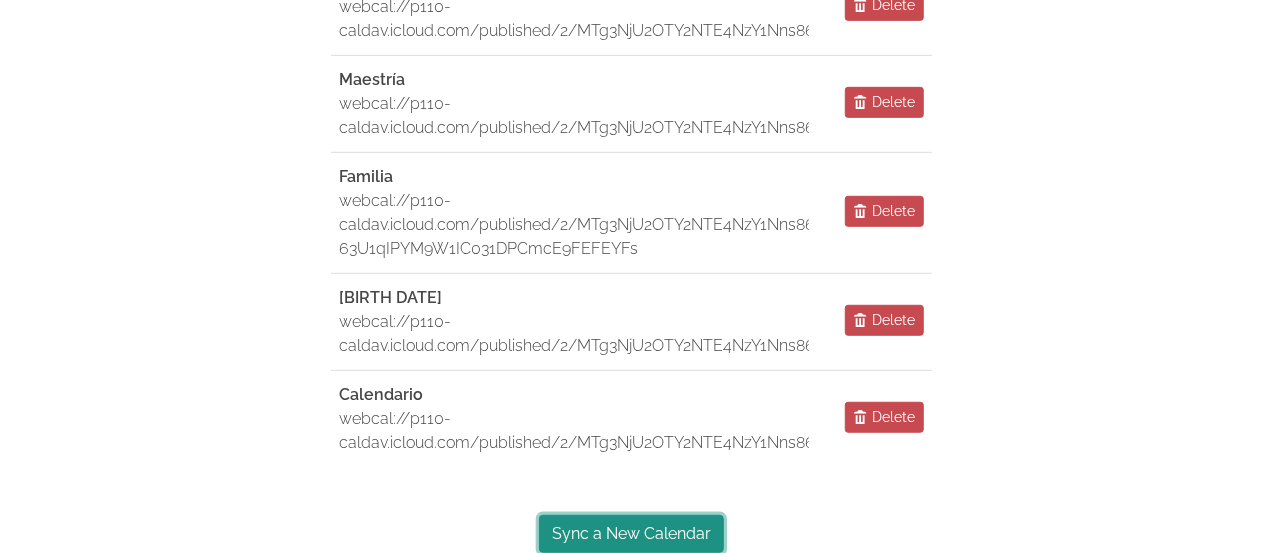 click on "Sync a New Calendar" at bounding box center [631, 534] 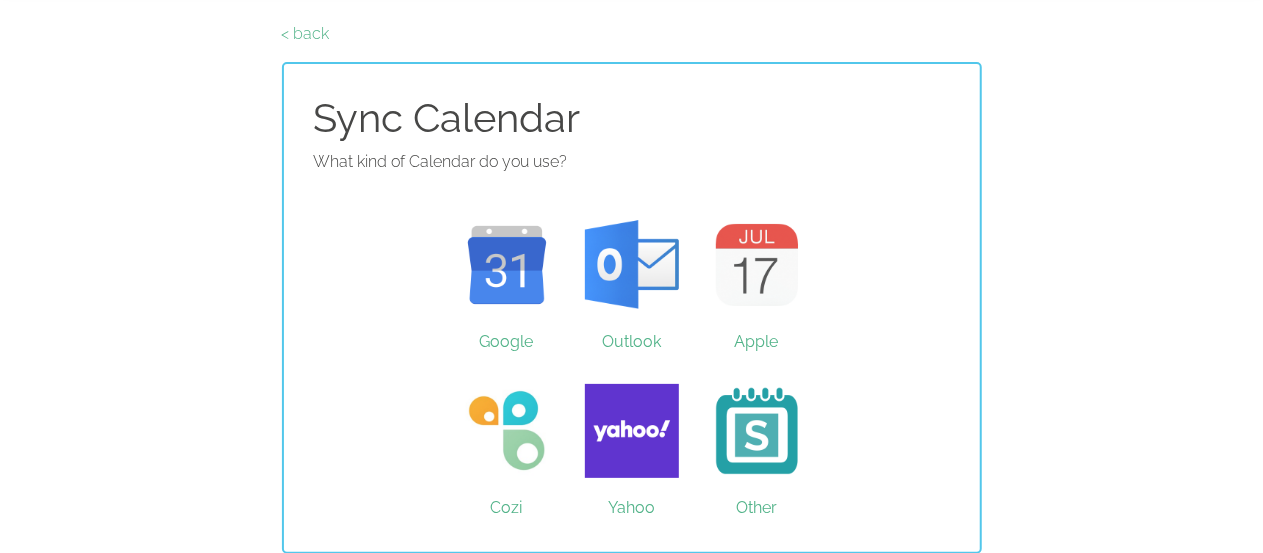 scroll, scrollTop: 68, scrollLeft: 0, axis: vertical 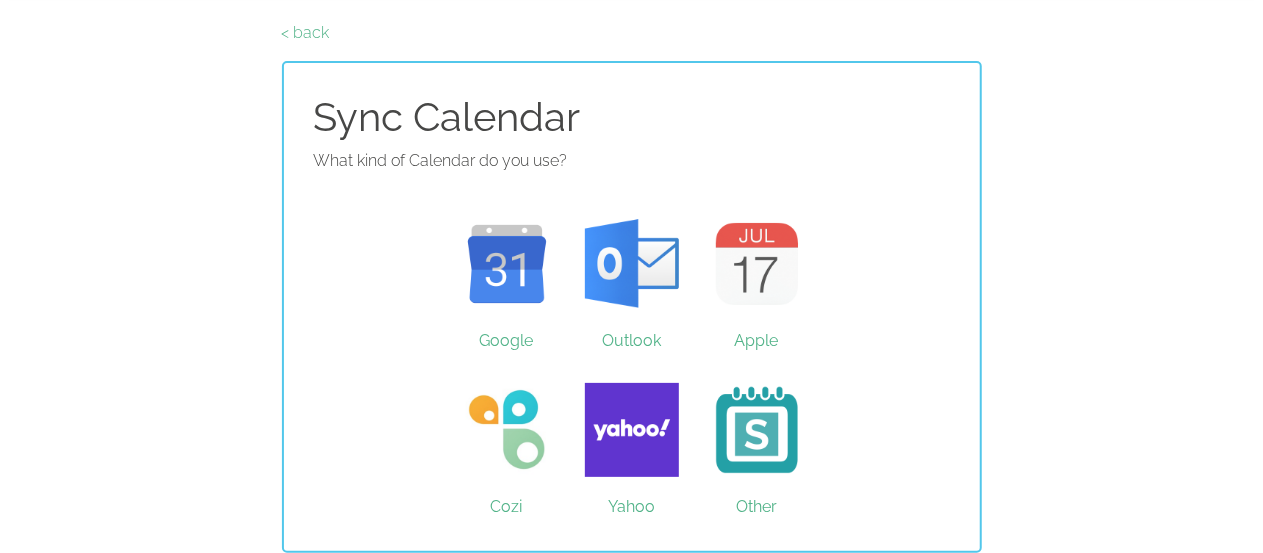 click on "Outlook" at bounding box center [631, 264] 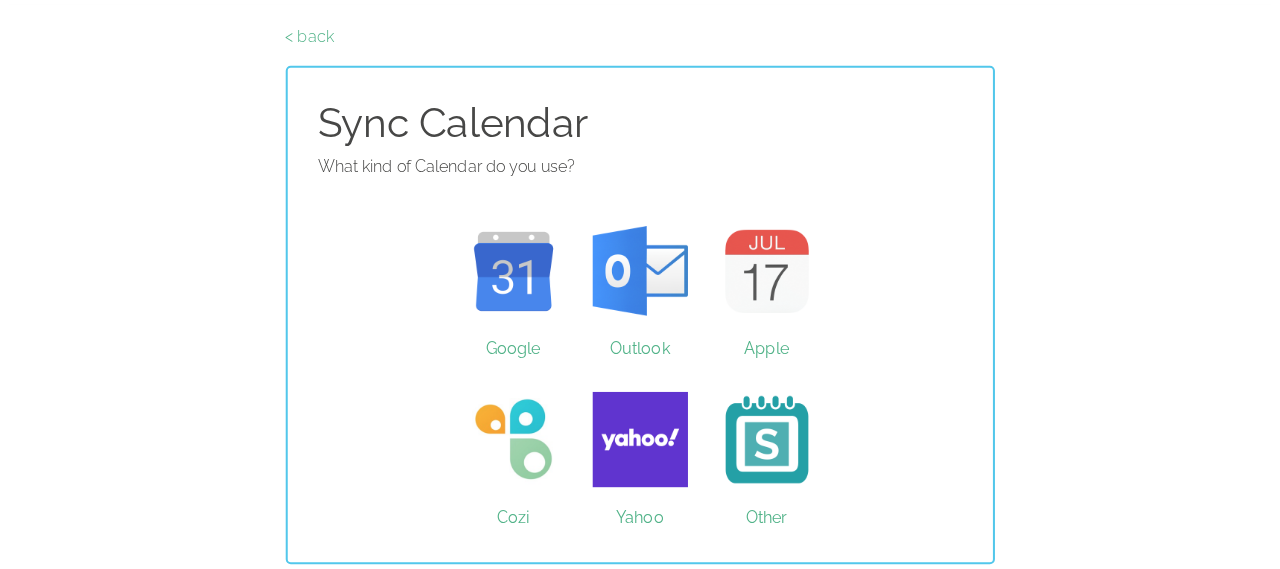 scroll, scrollTop: 0, scrollLeft: 0, axis: both 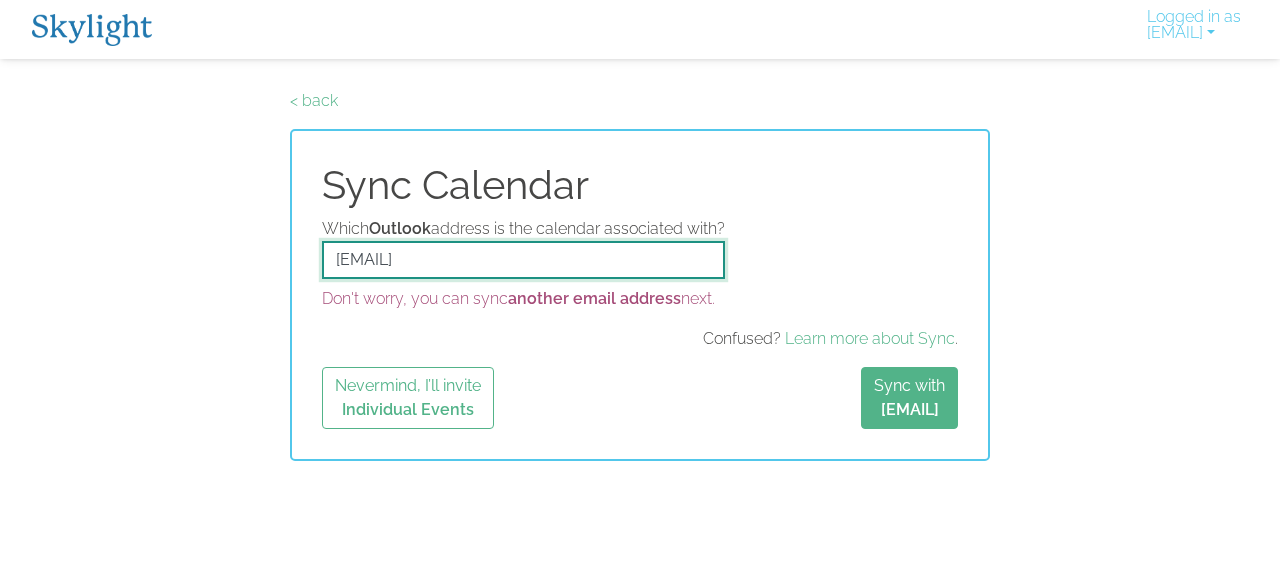 drag, startPoint x: 574, startPoint y: 263, endPoint x: 65, endPoint y: 266, distance: 509.00885 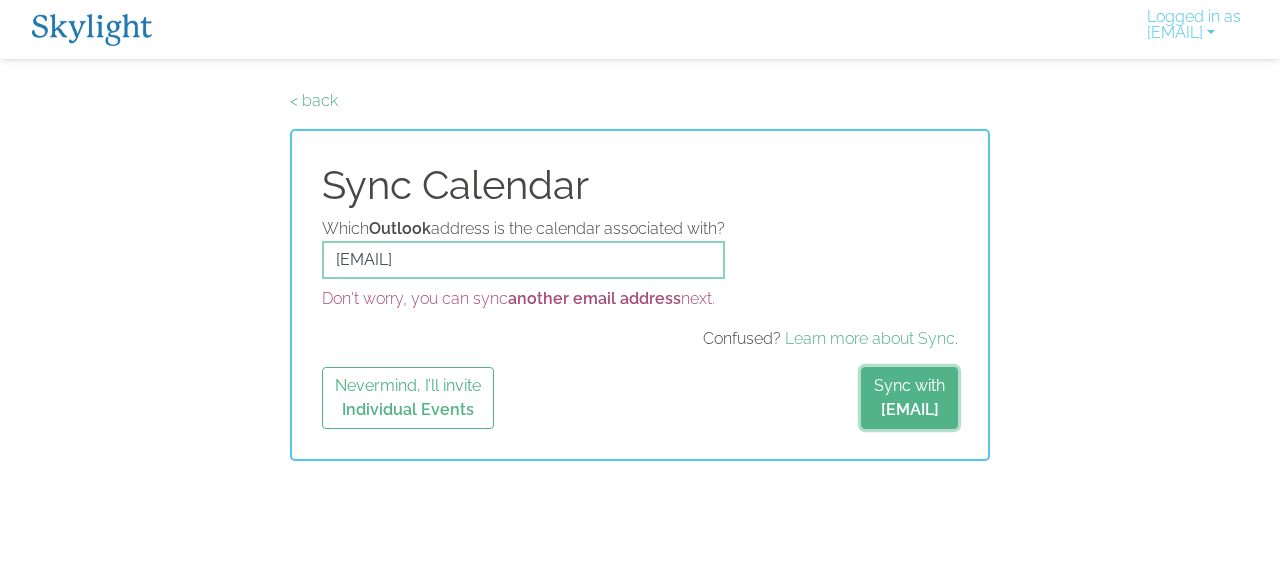 click on "u359248@global.ual.com" at bounding box center (910, 409) 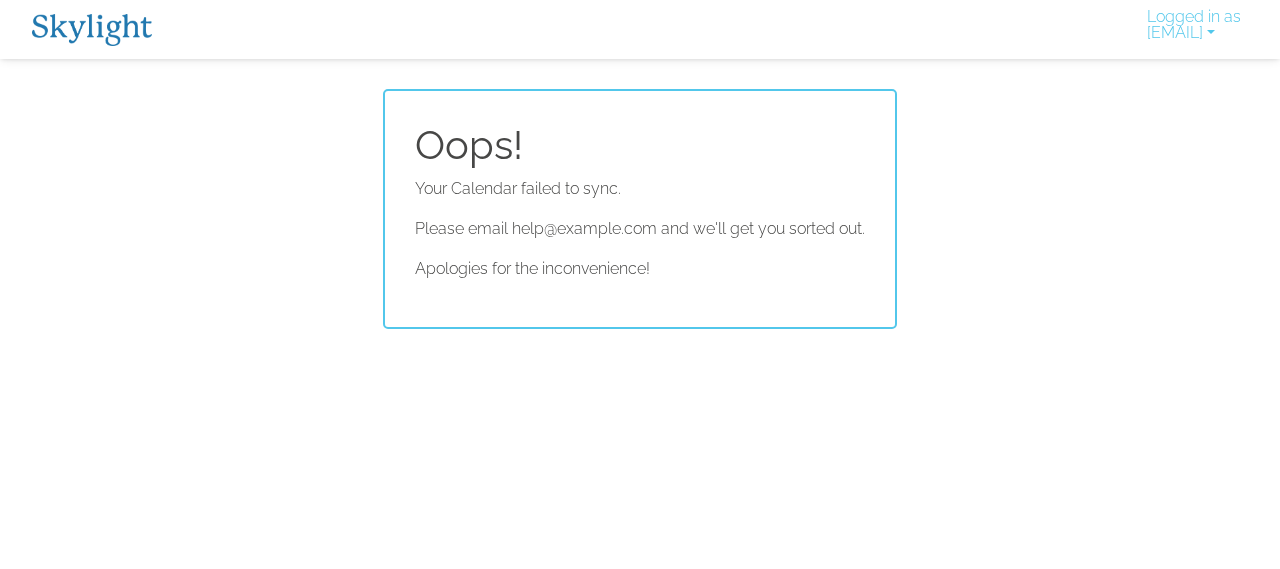 scroll, scrollTop: 0, scrollLeft: 0, axis: both 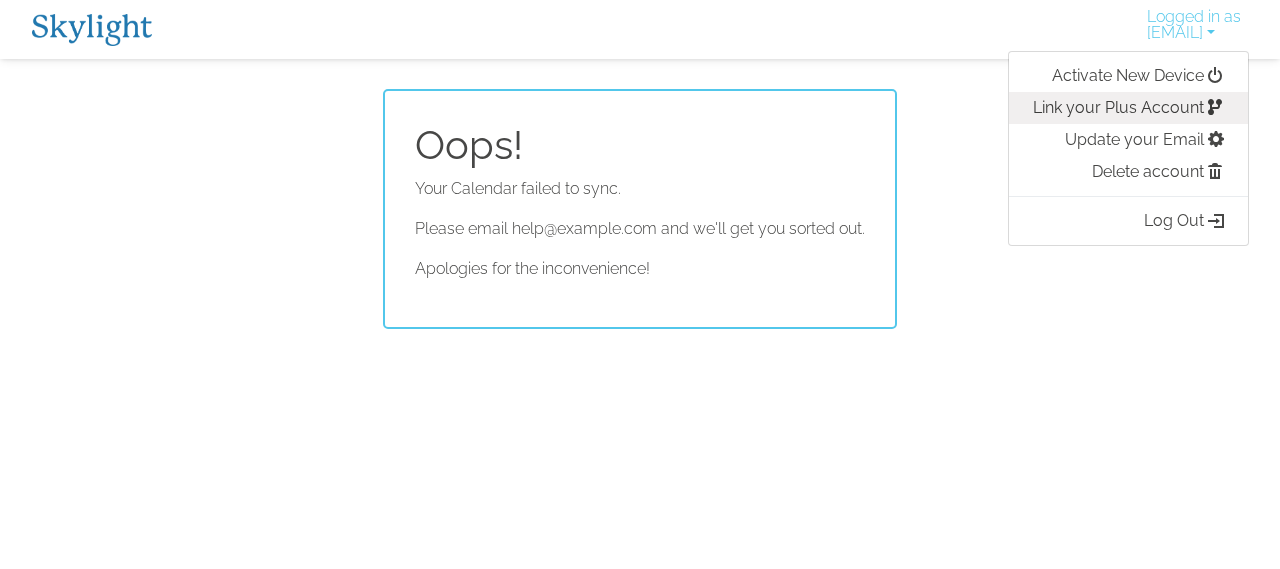 click on "Link your Plus Account" at bounding box center [1128, 108] 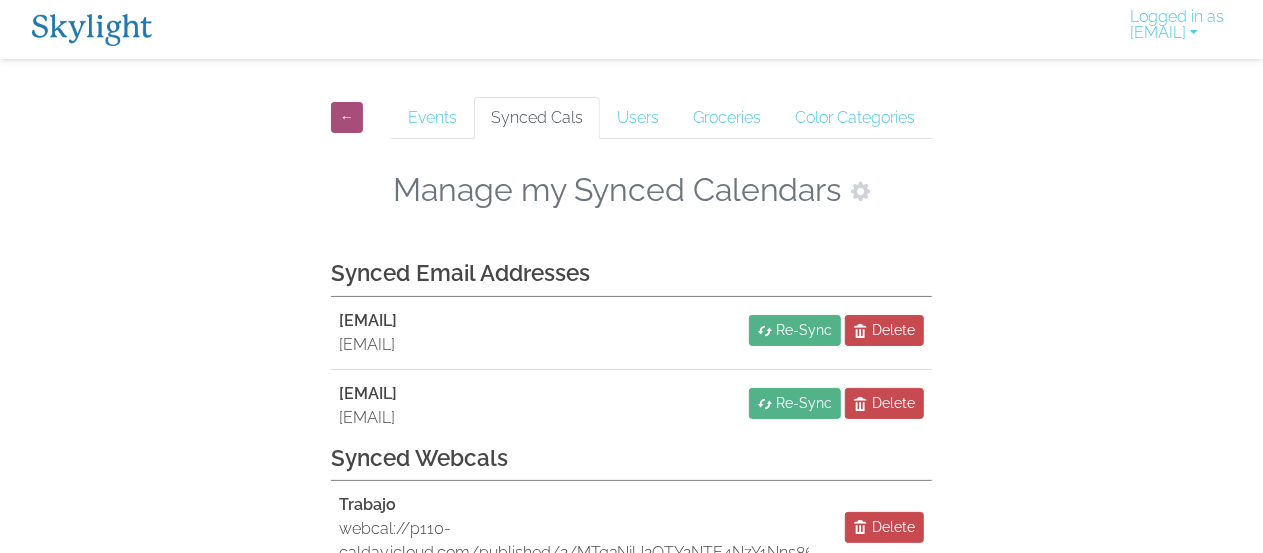 scroll, scrollTop: 0, scrollLeft: 0, axis: both 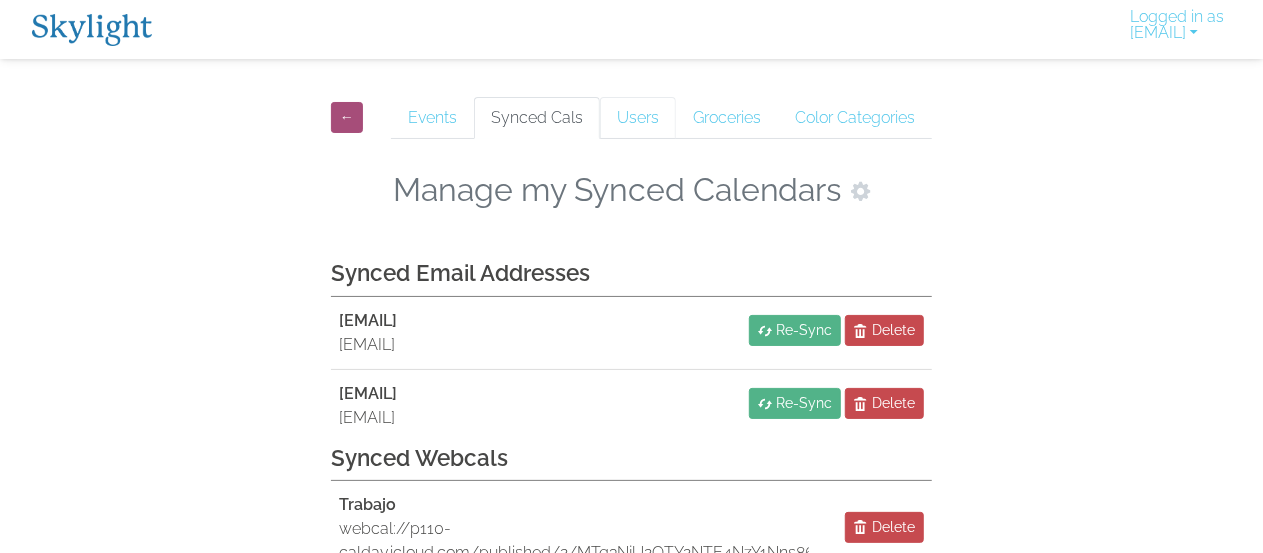 click on "Users" at bounding box center [638, 118] 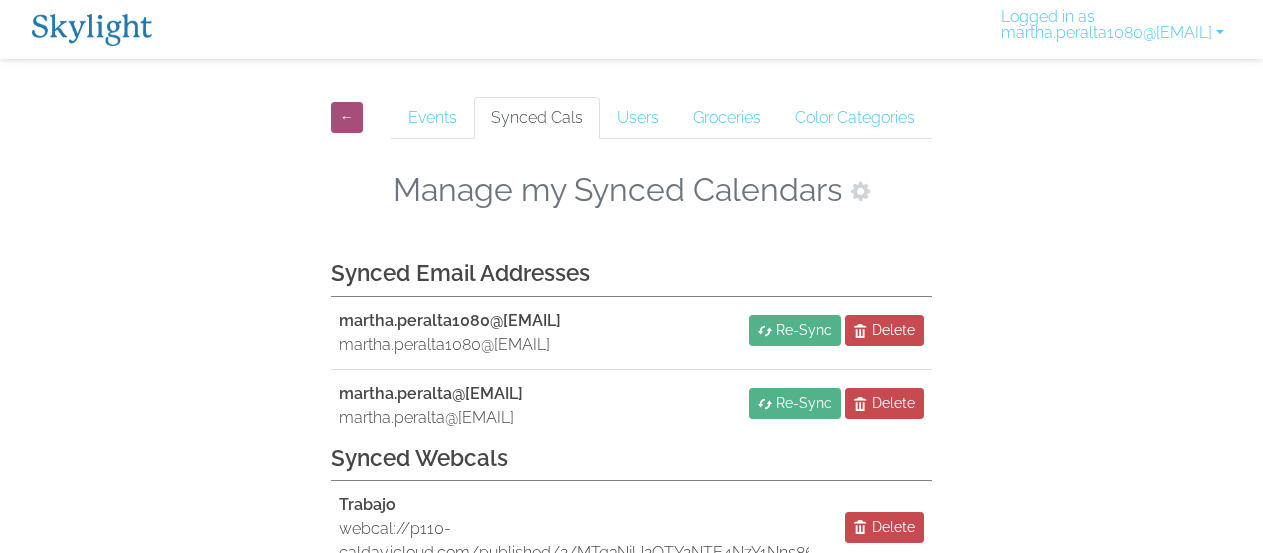 scroll, scrollTop: 0, scrollLeft: 0, axis: both 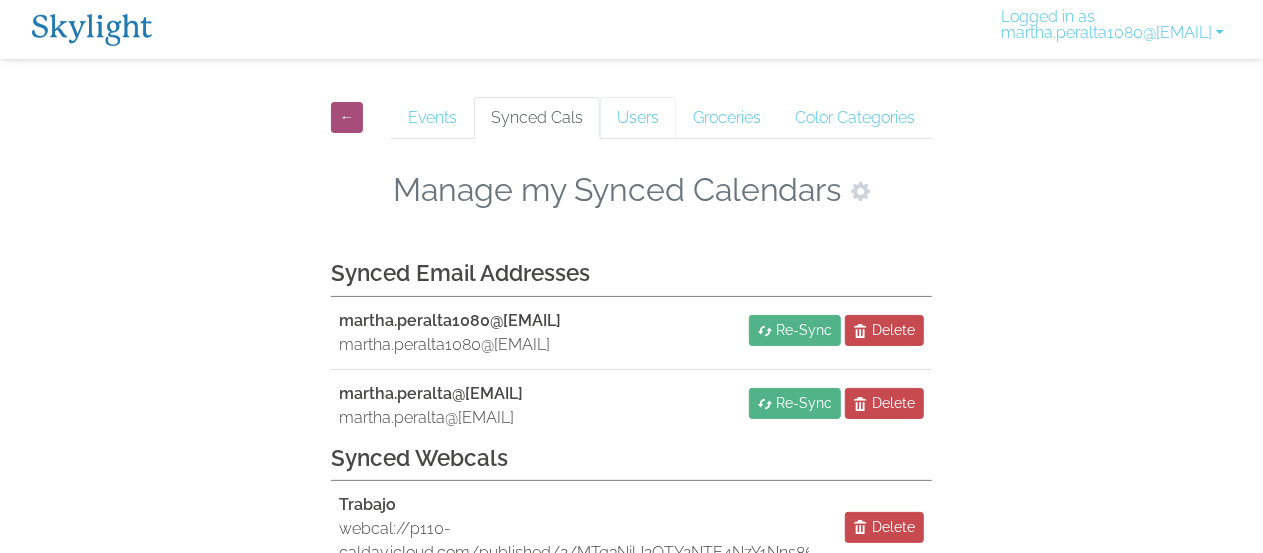 click on "Users" at bounding box center (638, 118) 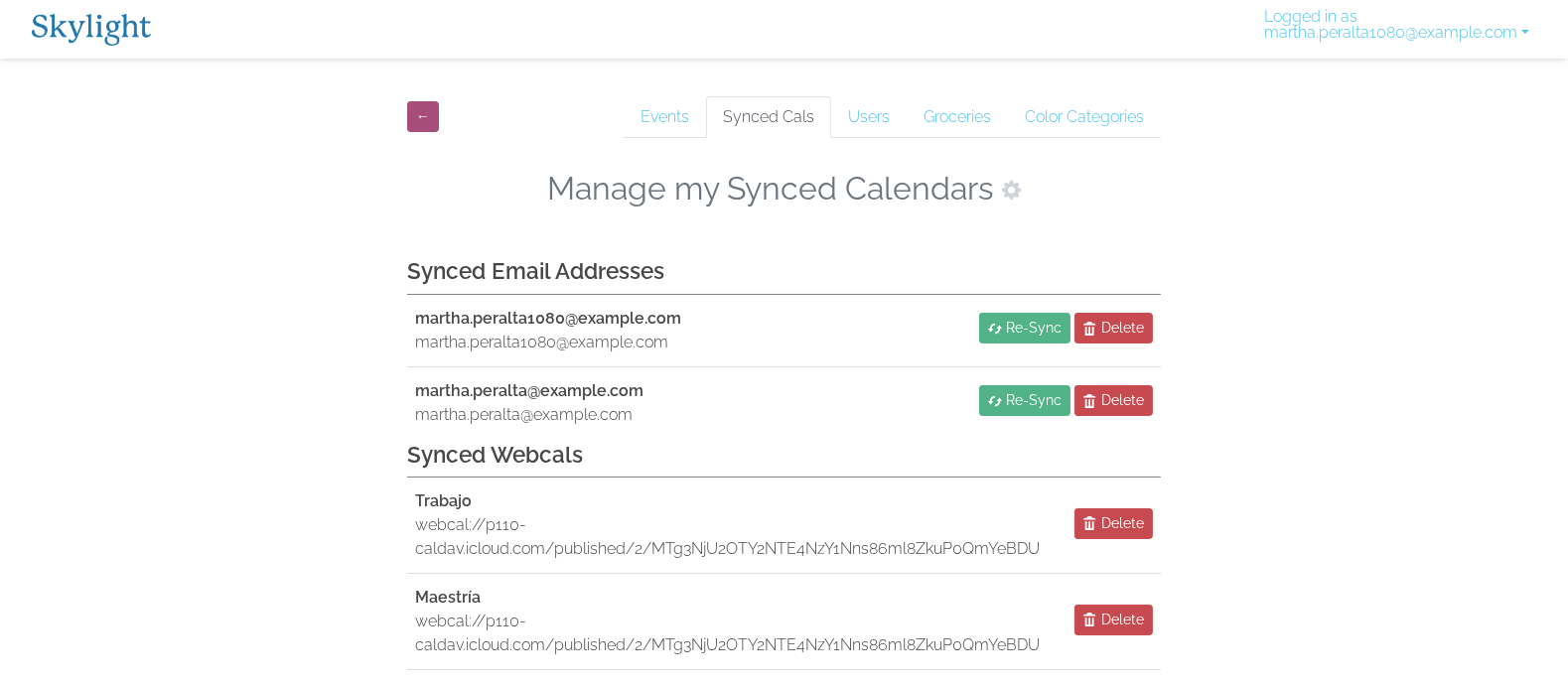 scroll, scrollTop: 0, scrollLeft: 0, axis: both 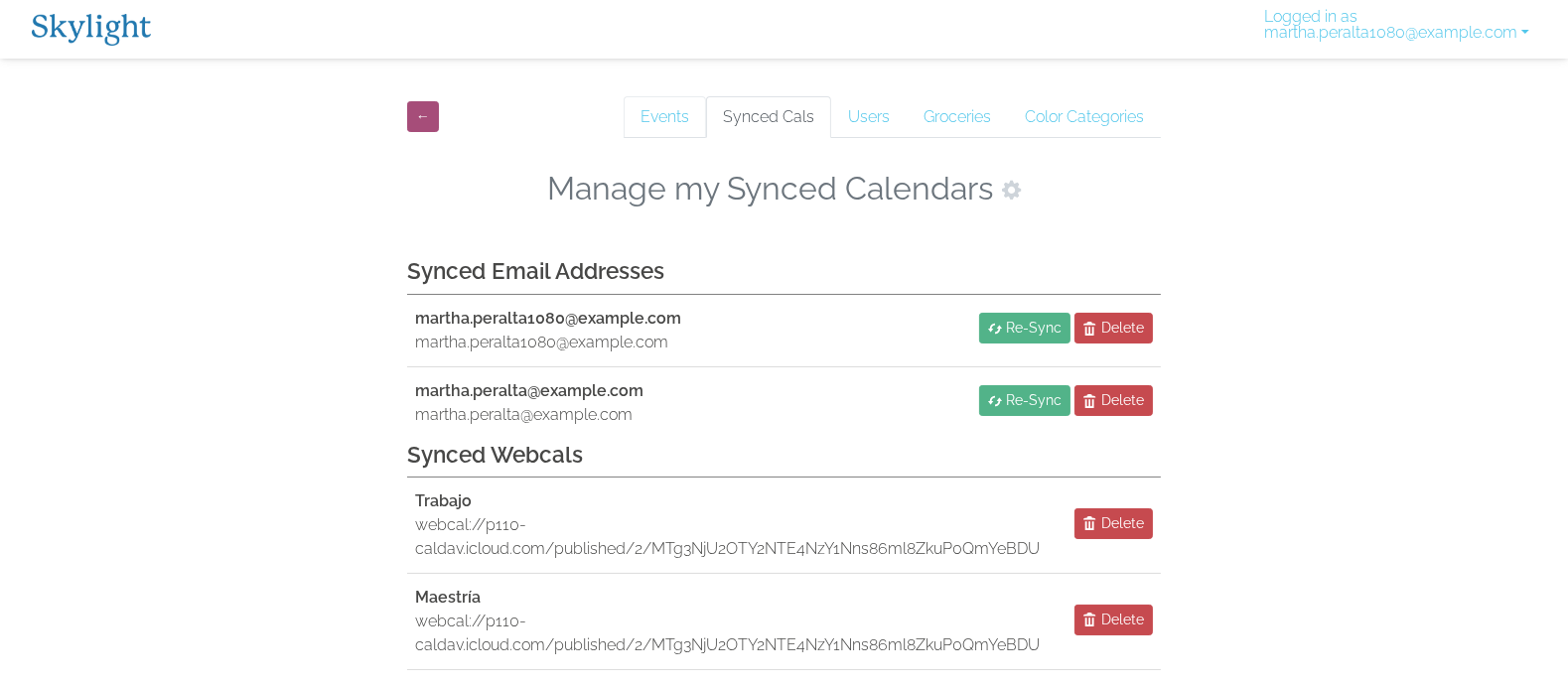 click on "Events" at bounding box center [664, 117] 